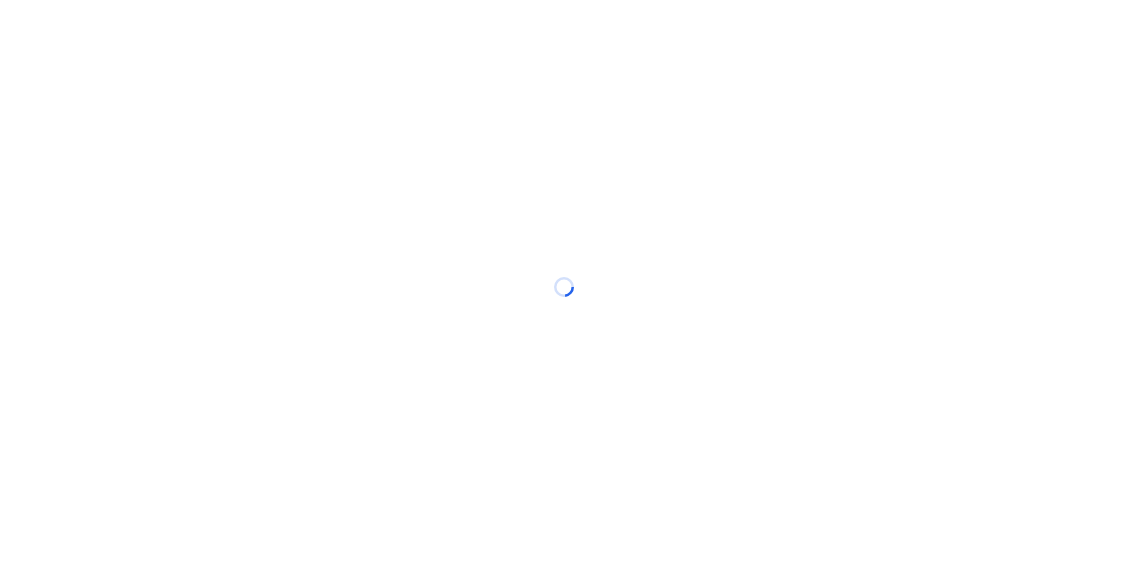 scroll, scrollTop: 0, scrollLeft: 0, axis: both 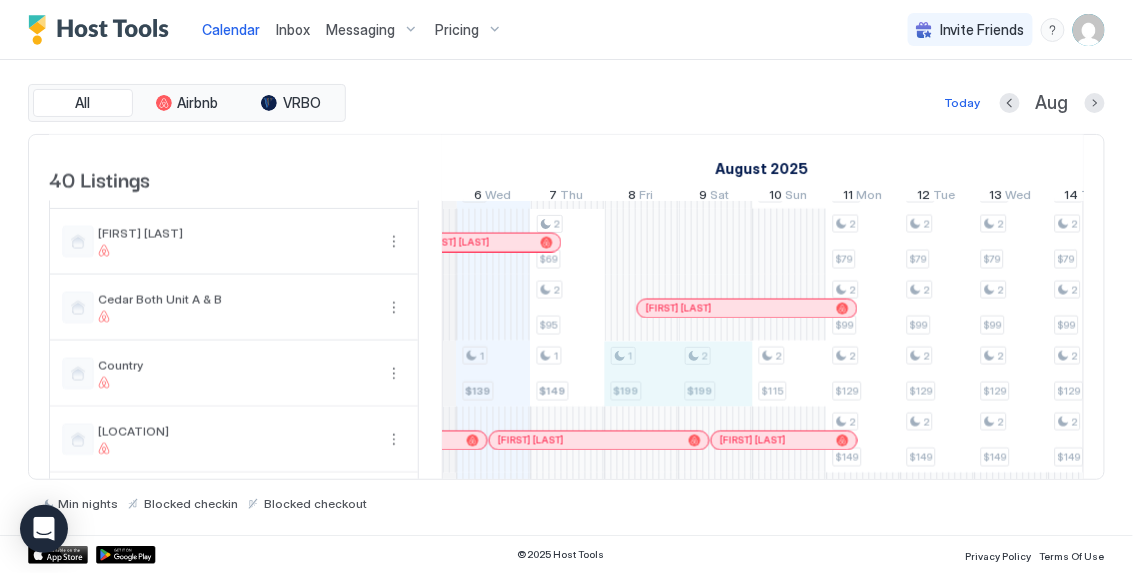 drag, startPoint x: 648, startPoint y: 380, endPoint x: 704, endPoint y: 382, distance: 56.0357 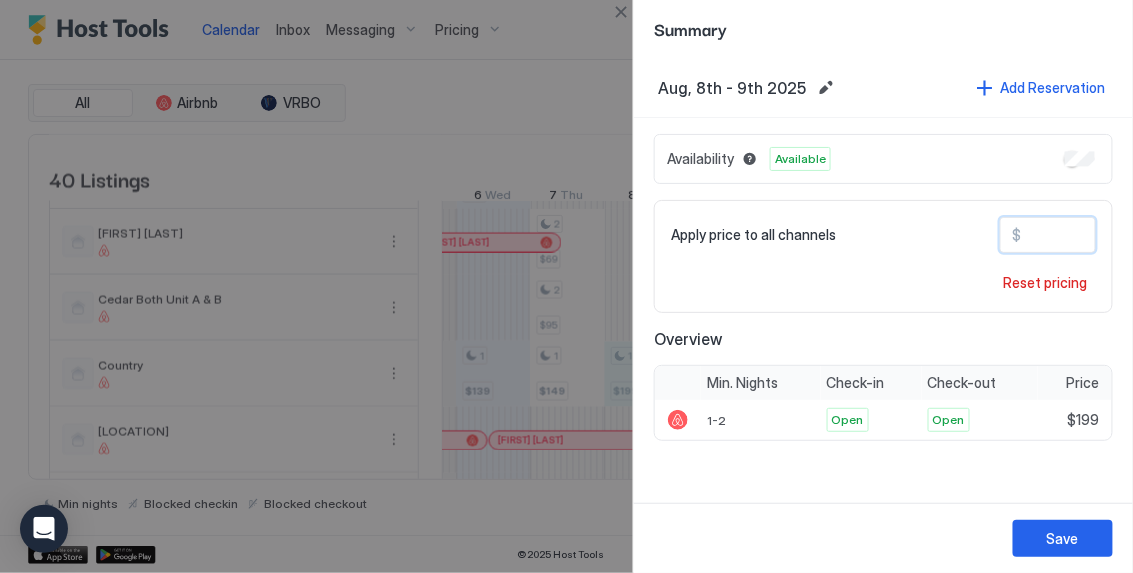 click on "***" at bounding box center [1102, 235] 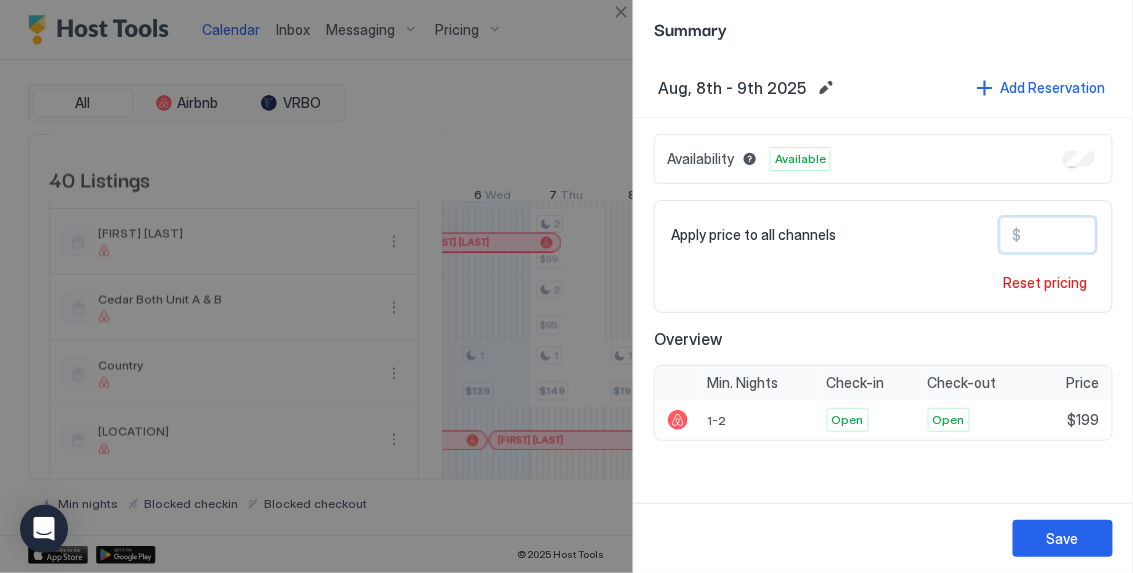 drag, startPoint x: 1058, startPoint y: 233, endPoint x: 981, endPoint y: 211, distance: 80.08121 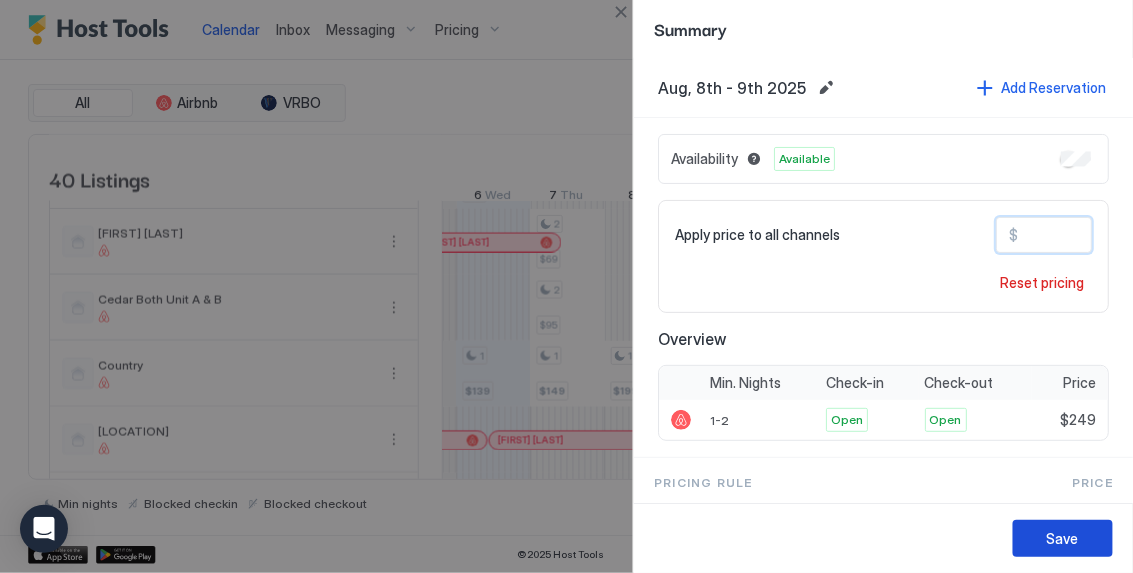 type on "***" 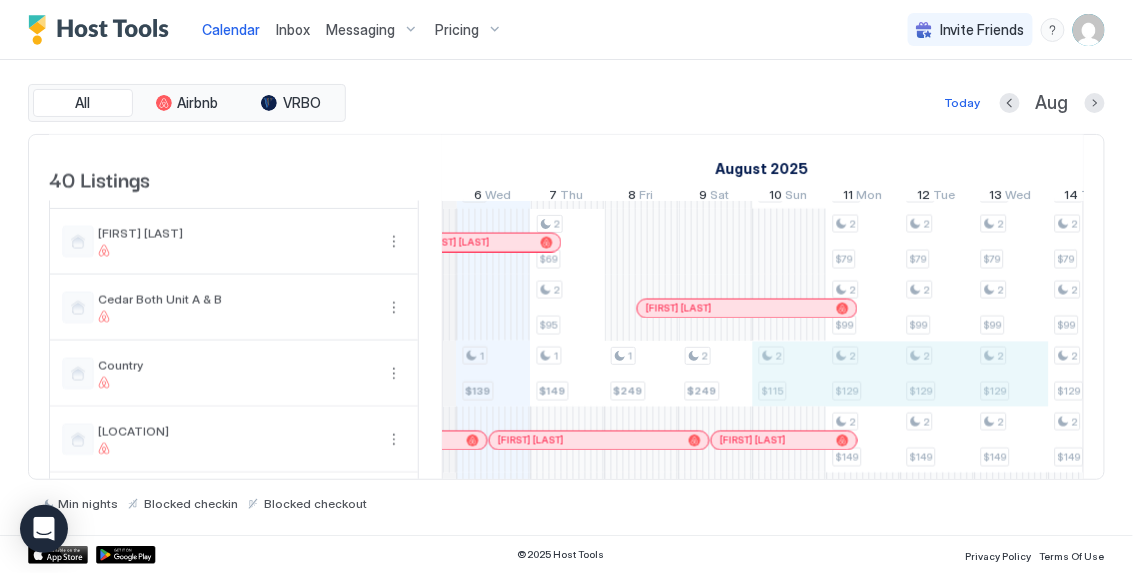 drag, startPoint x: 1010, startPoint y: 390, endPoint x: 798, endPoint y: 376, distance: 212.46176 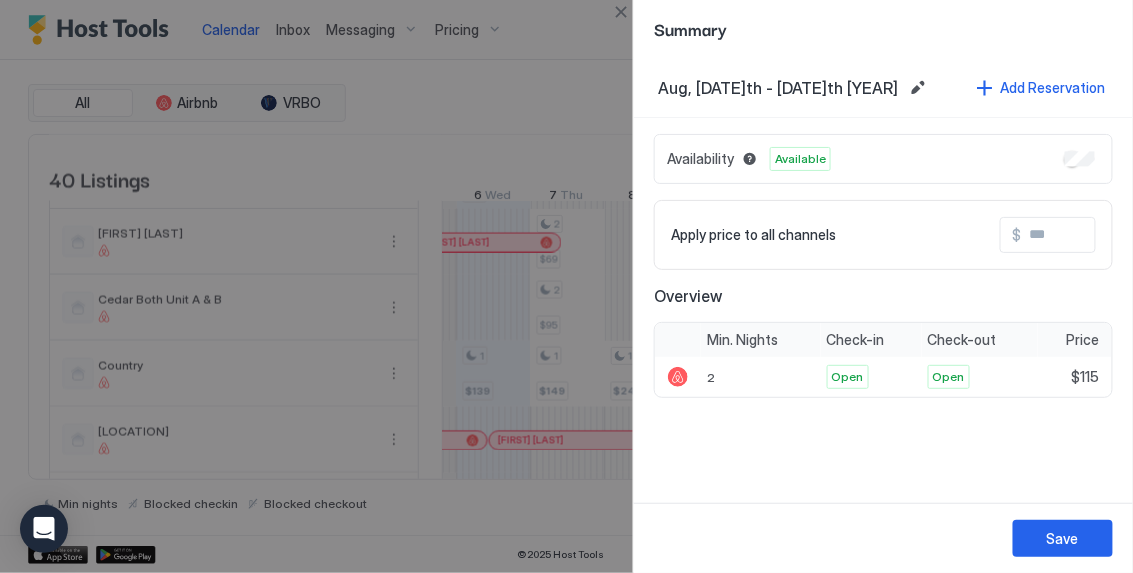 click at bounding box center (1102, 235) 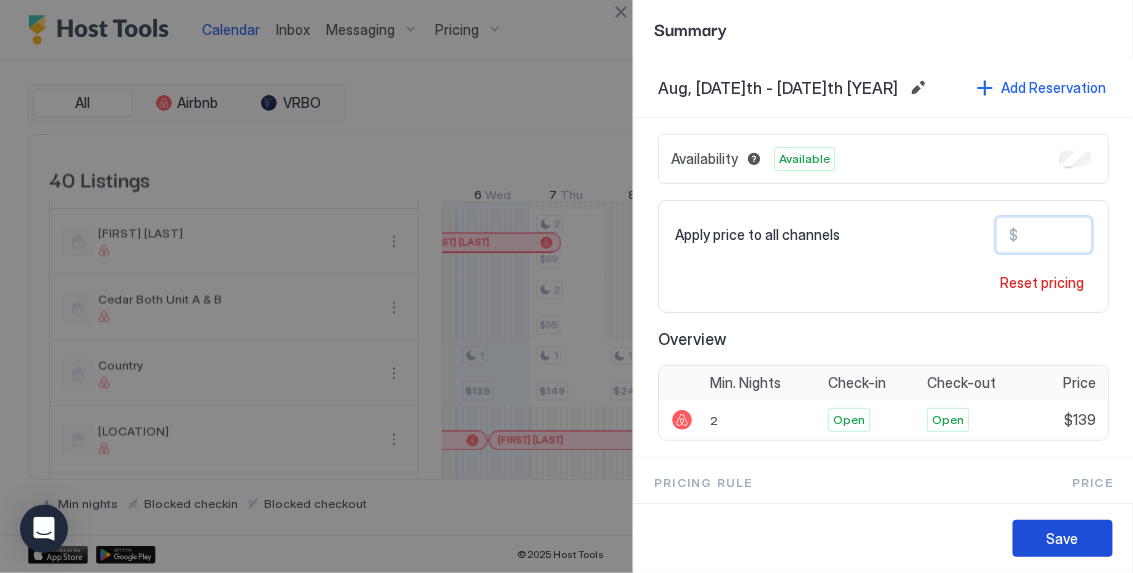 type on "***" 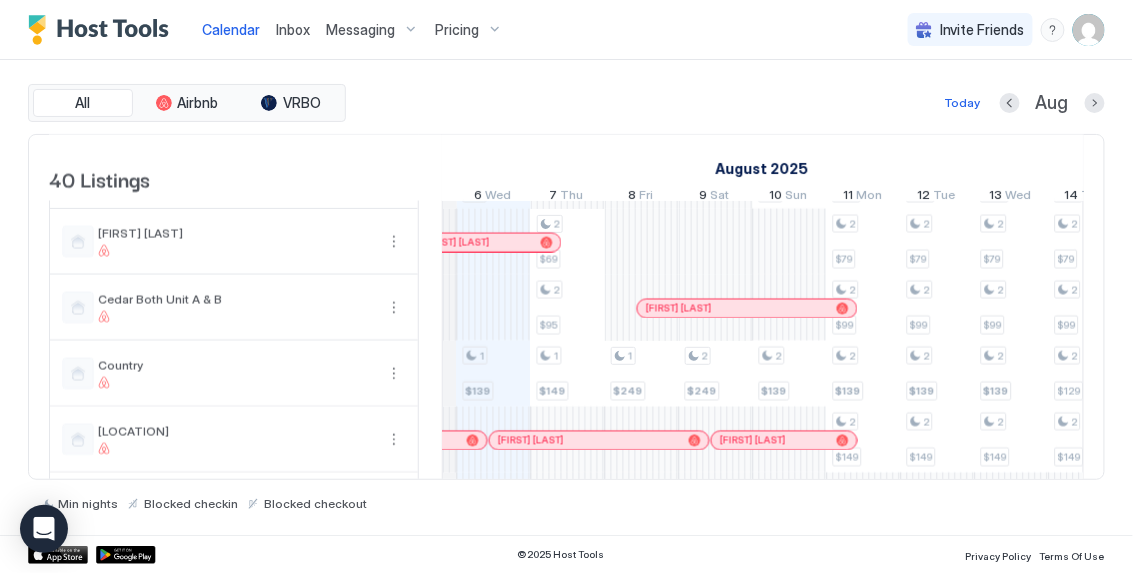 scroll, scrollTop: 0, scrollLeft: 678, axis: horizontal 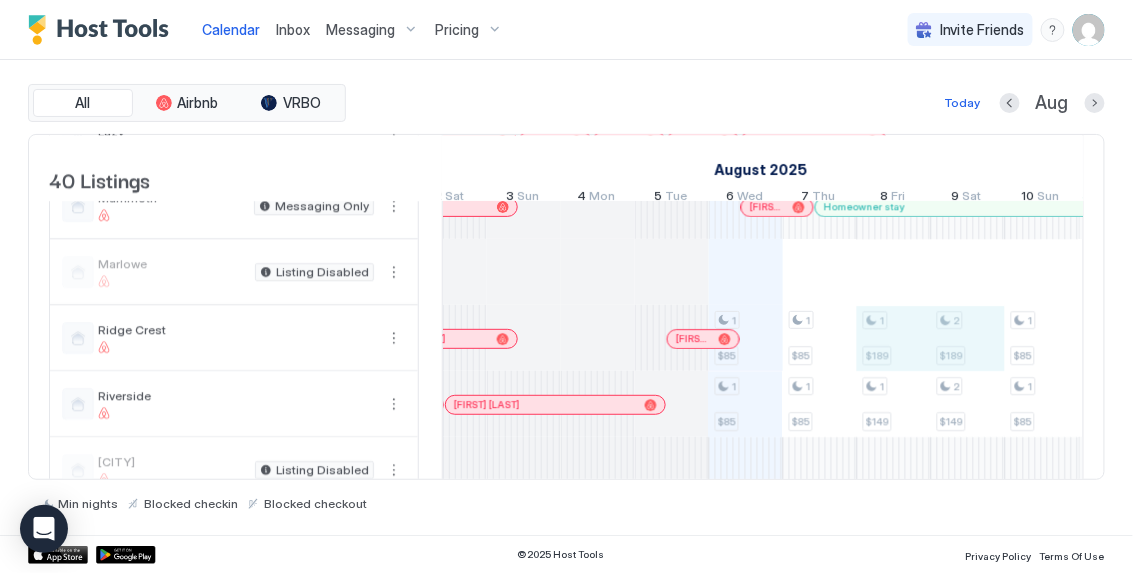 drag, startPoint x: 873, startPoint y: 348, endPoint x: 939, endPoint y: 352, distance: 66.1211 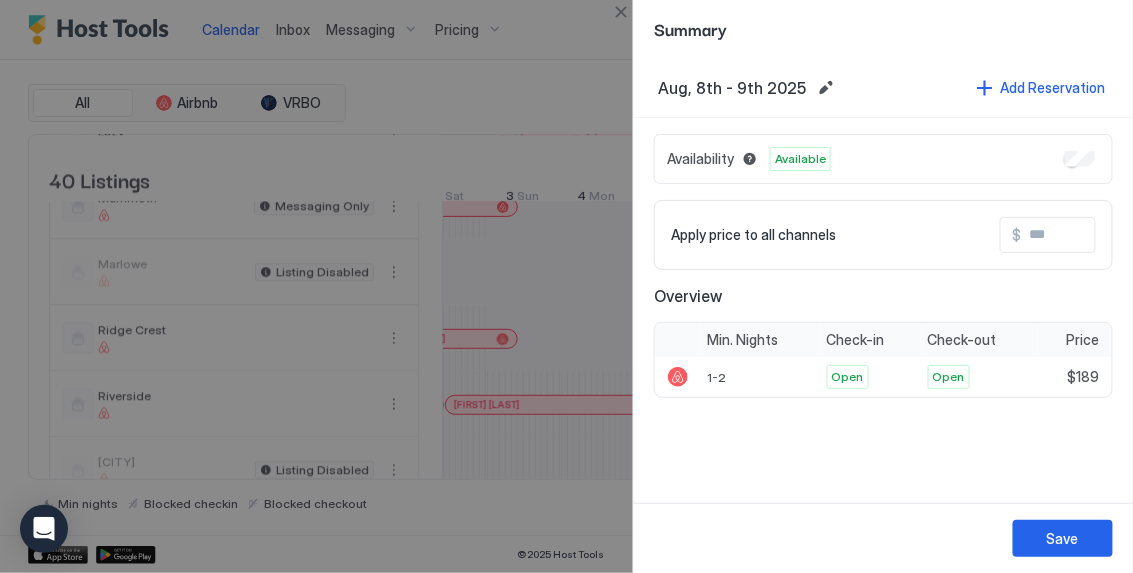 click at bounding box center [1102, 235] 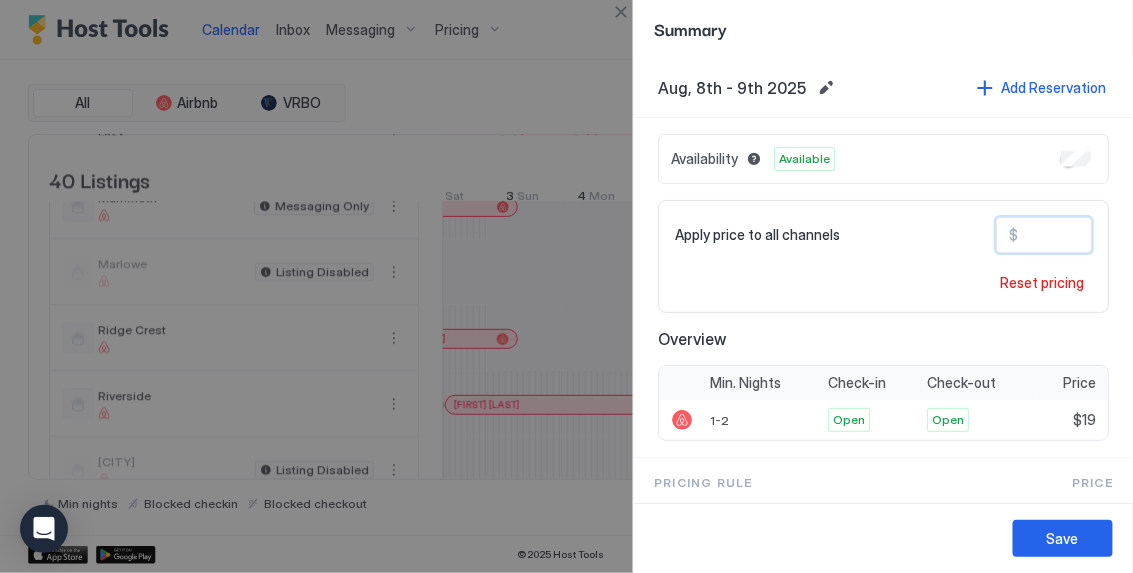 type on "***" 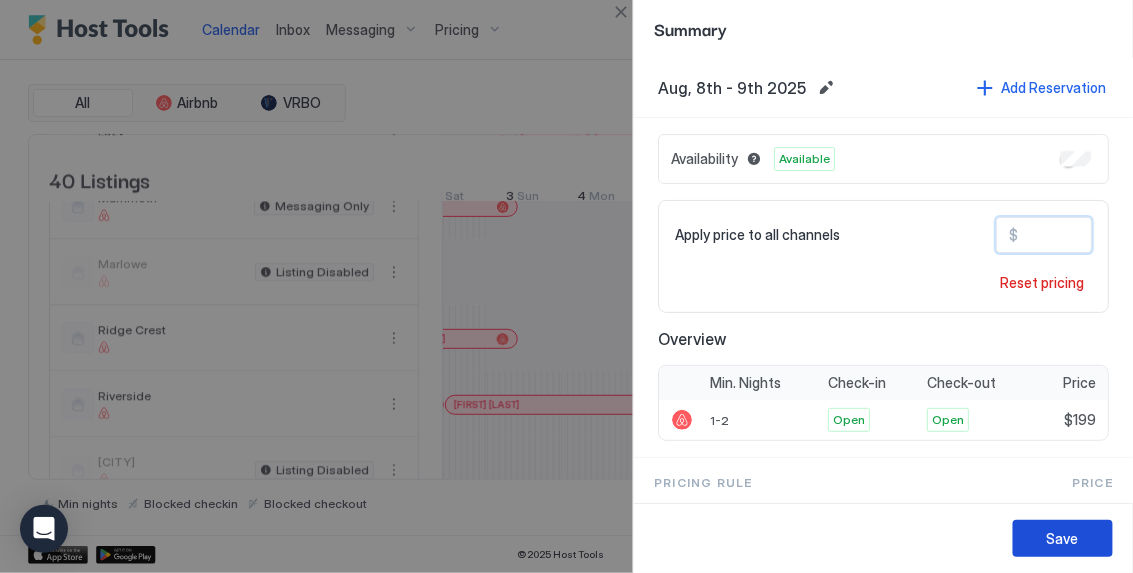 click on "Save" at bounding box center (1063, 538) 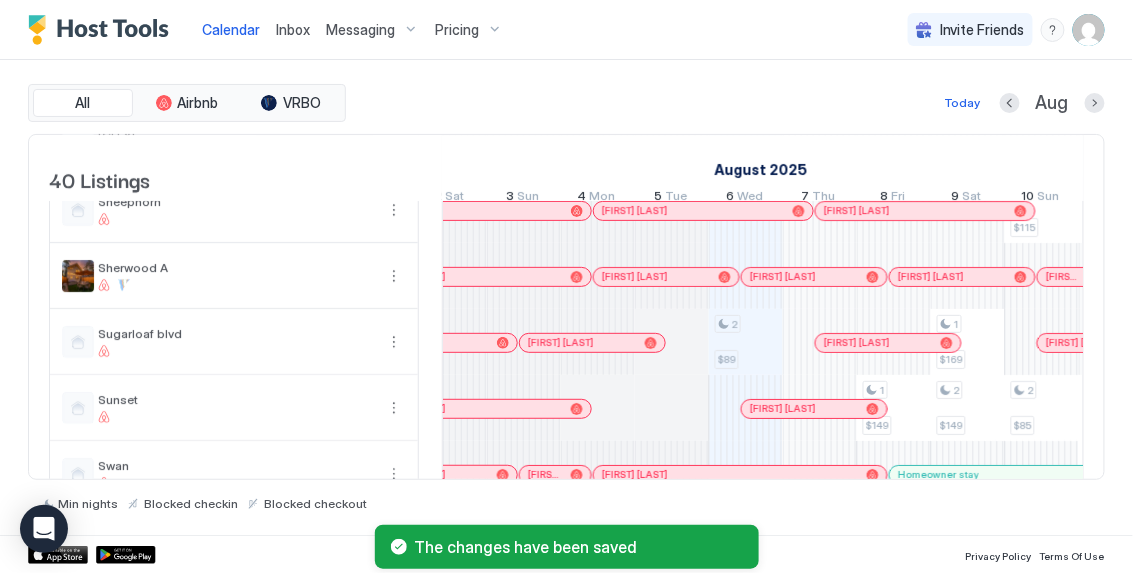 scroll, scrollTop: 1876, scrollLeft: 0, axis: vertical 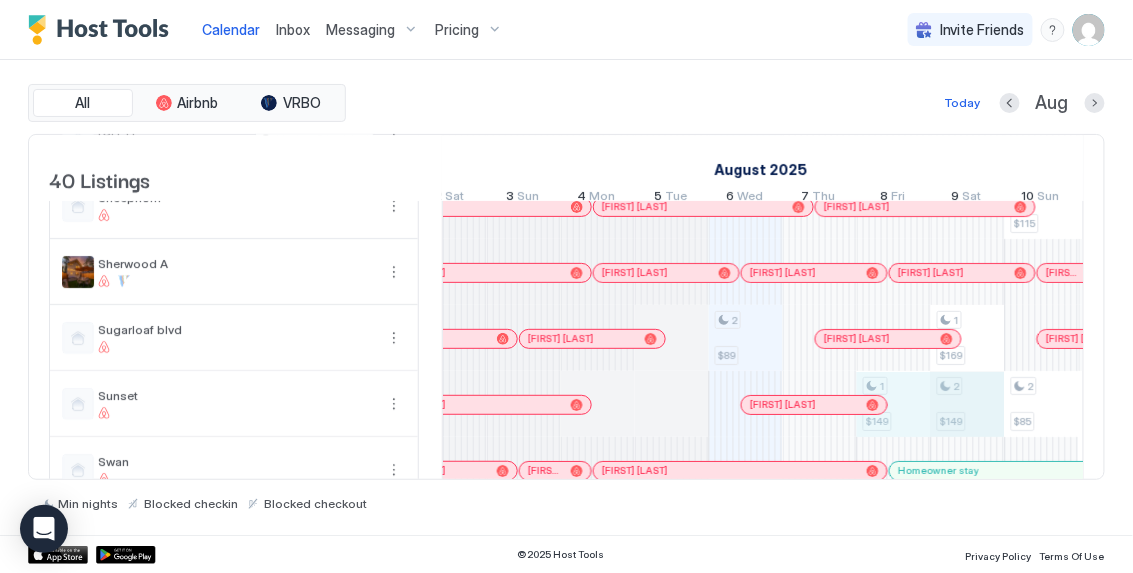 click on "1 $185 2 $177 2 $165 1 $89 1 $95 1 $139 1 $85 1 $85 2 $89 1 $78 1 $73 1 $185 1 $105 1 $119 2 $177 2 $165 2 $89 2 $129 2 $69 2 $95 1 $149 1 $85 1 $85 1 $78 1 $73 2 $465 2 $269 2 $199 1 $179 1 $249 2 $179 1 $199 1 $149 1 $149 1 $179 1 $145 1 $135 2 $465 1 $149 1 $189 2 $199 1 $159 2 $179 2 $249 2 $179 2 $199 2 $149 1 $169 2 $149 2 $145 2 $135 1 $149 1 $105 2 $85 2 $119 2 $177 2 $105 2 $89 1 $129 2 $95 2 $139 2 $85 2 $95 1 $85 1 $85 2 $115 2 $85 2 $78 1 $79 1 $115 2 $135 1 $99 2 $177 2 $169 2 $119 2 $110 1 $139 2 $115 2 $79 2 $99 2 $139 2 $149 2 $89 2 $109 1 $89 1 $89 2 $125 2 $89 1 $129 2 $129 1 $82 1 $85 1 $279 1 $115 2 $135 1 $99 1 $89 2 $179 2 $169 2 $119 2 $110 1 $139 2 $115 2 $79 2 $99 2 $139 2 $149 2 $89 2 $109 1 $89 1 $89 2 $125 2 $95 2 $89 1 $129 2 $129 1 $82 1 $77 1 $85 1 $85 1 $279 1 $115 2 $135 1 $99 1 $89 2 $179 2 $169 2 $110 2 $95 2 $139 2 $115 2 $79 2 $99 2 $139 2 $149 2 $89 2 $109 1 $89 1 $89 2 $125 2 $95 2 $89 2 $129 1 $82 1 $77 1 $85 1 $85 1 $279 1 $115 2 $95 2 $135 1 $99 1 $89 2 $179 2 $169 2" at bounding box center [1412, -355] 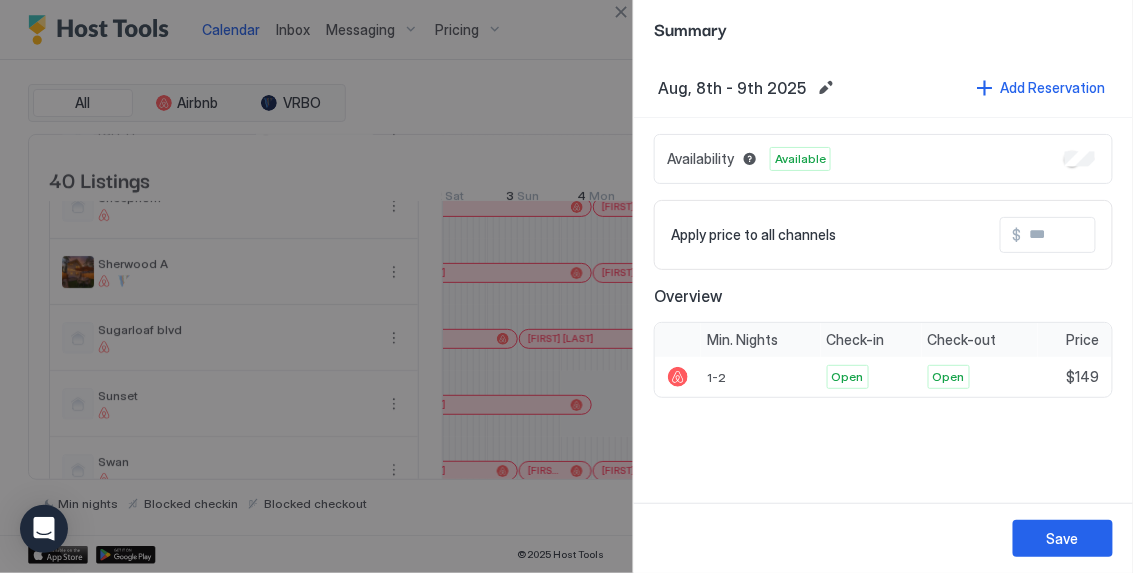 click at bounding box center (1102, 235) 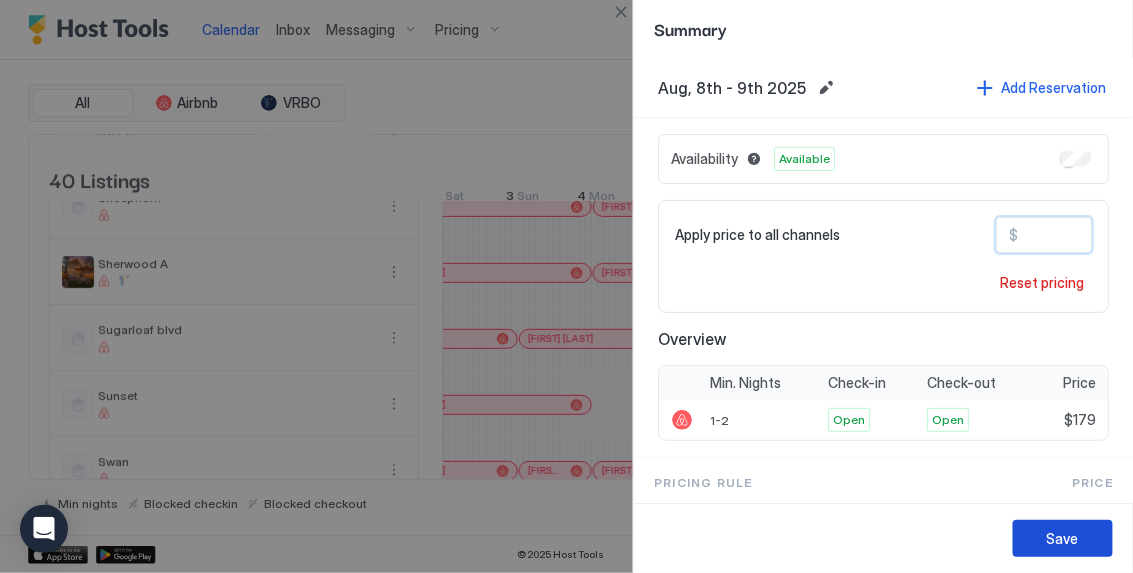 type on "***" 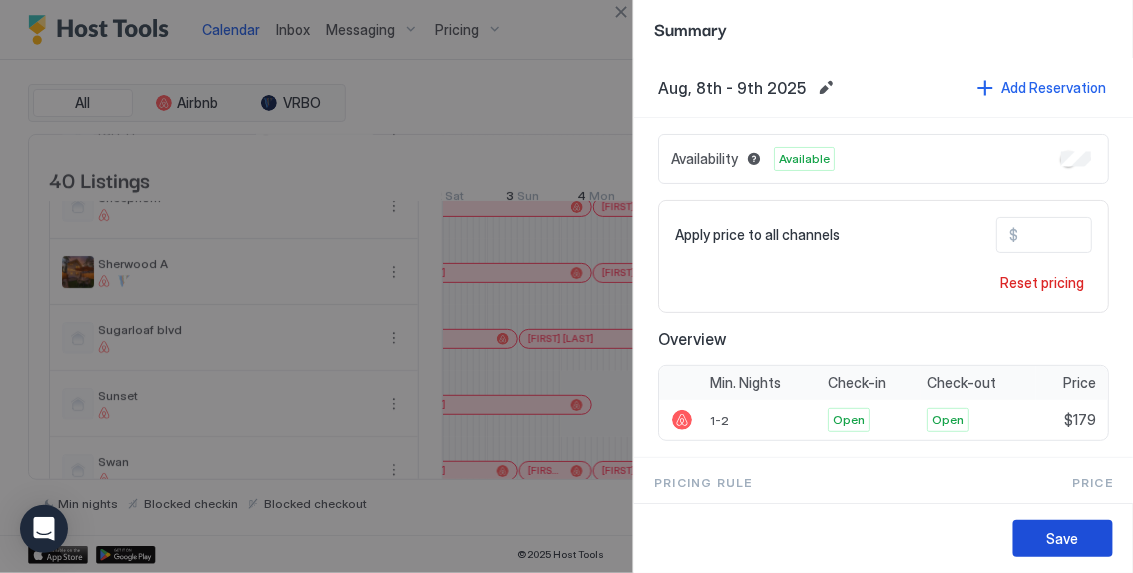 click on "Save" at bounding box center (1063, 538) 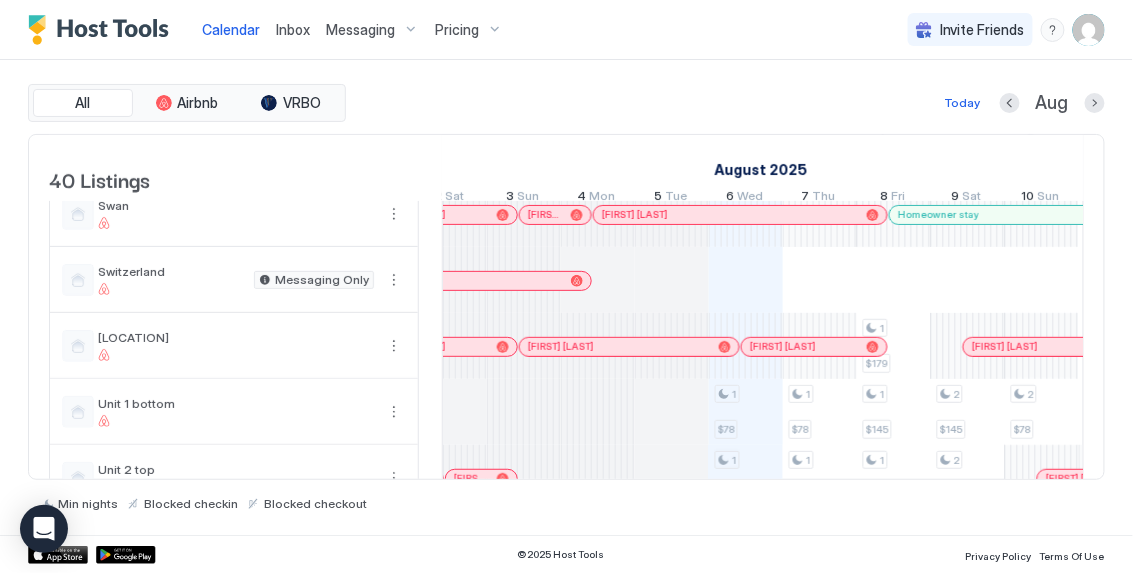scroll, scrollTop: 2132, scrollLeft: 0, axis: vertical 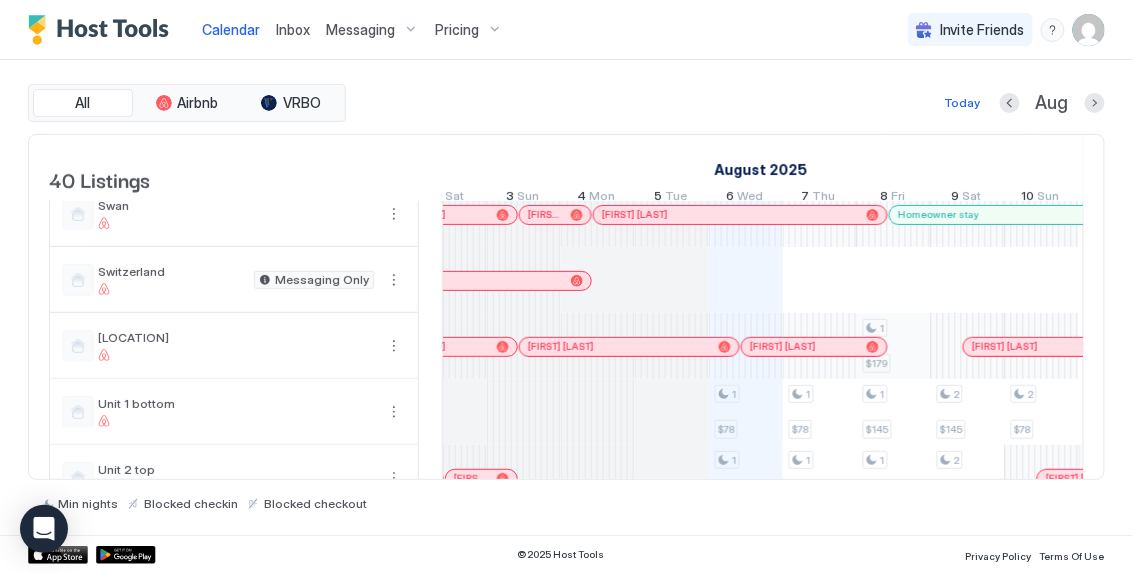 click on "1 $185 2 $177 2 $165 1 $89 1 $95 1 $139 1 $85 1 $85 2 $89 1 $78 1 $73 1 $185 1 $105 1 $119 2 $177 2 $165 2 $89 2 $129 2 $69 2 $95 1 $149 1 $85 1 $85 1 $78 1 $73 2 $465 2 $269 2 $199 1 $179 1 $249 2 $179 1 $199 1 $149 1 $179 1 $179 1 $145 1 $135 2 $465 1 $149 1 $189 2 $199 1 $159 2 $179 2 $249 2 $179 2 $199 2 $149 1 $169 2 $179 2 $145 2 $135 1 $149 1 $105 2 $85 2 $119 2 $177 2 $105 2 $89 1 $129 2 $95 2 $139 2 $85 2 $95 1 $85 1 $85 2 $115 2 $85 2 $78 1 $79 1 $115 2 $135 1 $99 2 $177 2 $169 2 $119 2 $110 1 $139 2 $115 2 $79 2 $99 2 $139 2 $149 2 $89 2 $109 1 $89 1 $89 2 $125 2 $89 1 $129 2 $129 1 $82 1 $85 1 $279 1 $115 2 $135 1 $99 1 $89 2 $179 2 $169 2 $119 2 $110 1 $139 2 $115 2 $79 2 $99 2 $139 2 $149 2 $89 2 $109 1 $89 1 $89 2 $125 2 $95 2 $89 1 $129 2 $129 1 $82 1 $77 1 $85 1 $85 1 $279 1 $115 2 $135 1 $99 1 $89 2 $179 2 $169 2 $110 2 $95 2 $139 2 $115 2 $79 2 $99 2 $139 2 $149 2 $89 2 $109 1 $89 1 $89 2 $125 2 $95 2 $89 2 $129 1 $82 1 $77 1 $85 1 $85 1 $279 1 $115 2 $95 2 $135 1 $99 1 $89 2 $179 2 $169 2" at bounding box center [1412, -611] 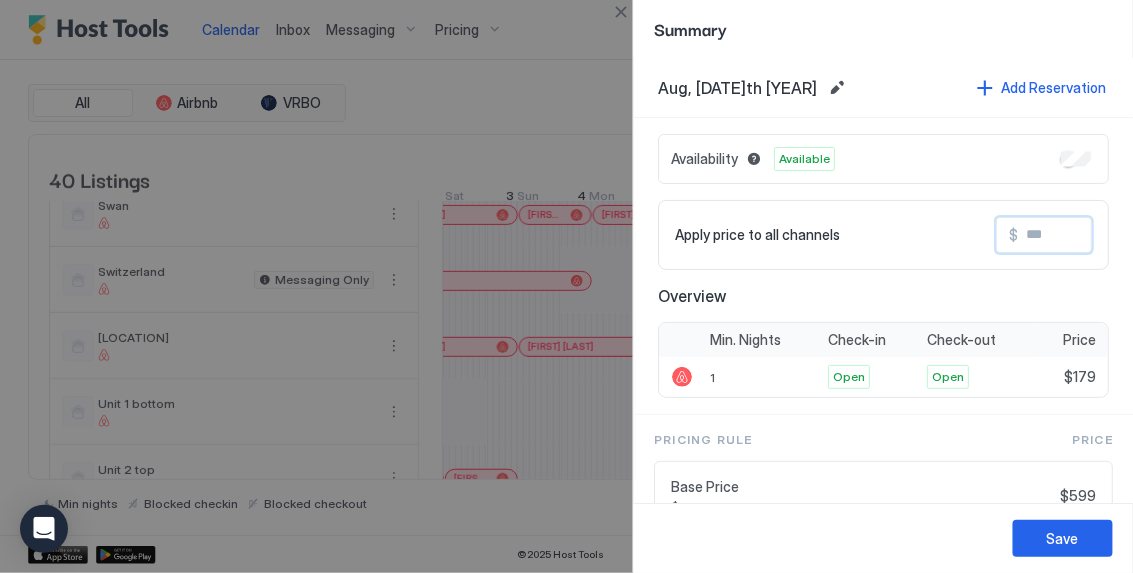 click at bounding box center (1098, 235) 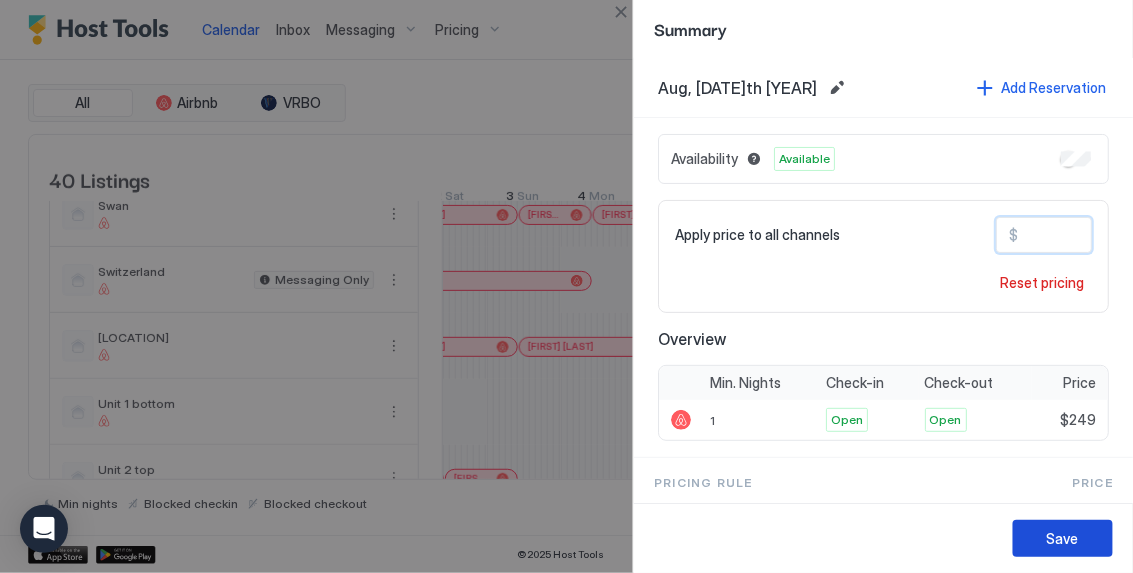 type on "***" 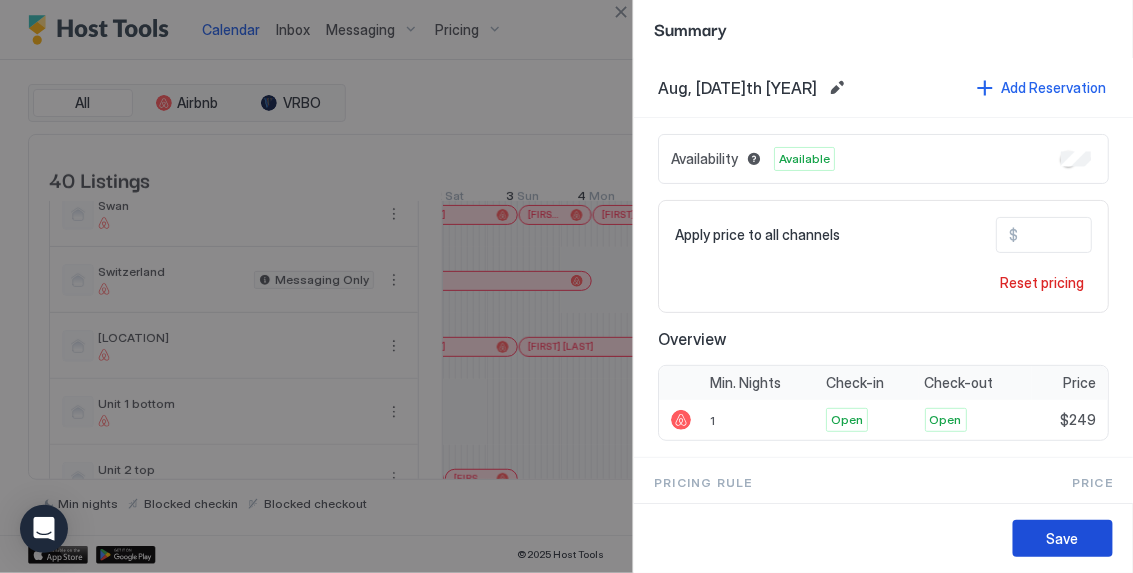 click on "Save" at bounding box center (1063, 538) 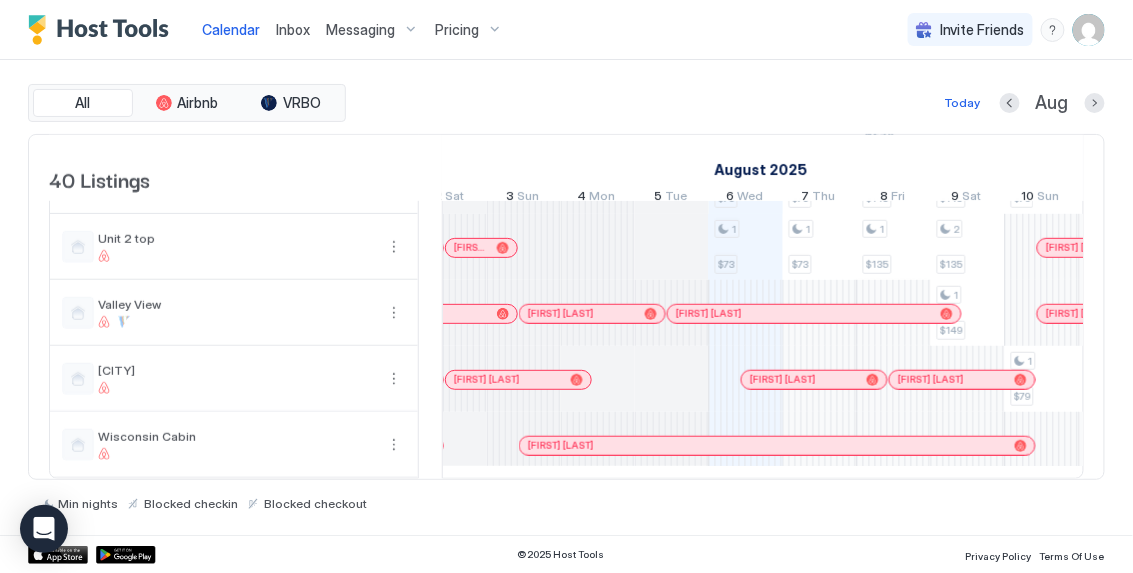scroll, scrollTop: 2376, scrollLeft: 0, axis: vertical 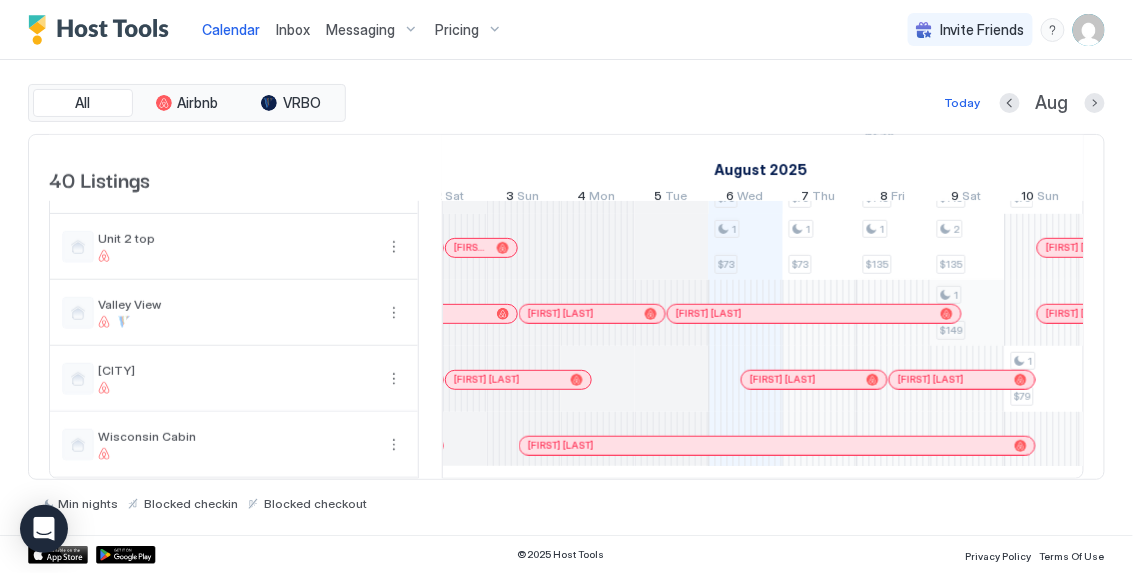 click on "1 $185 2 $177 2 $165 1 $89 1 $95 1 $139 1 $85 1 $85 2 $89 1 $78 1 $73 1 $185 1 $105 1 $119 2 $177 2 $165 2 $89 2 $129 2 $69 2 $95 1 $149 1 $85 1 $85 1 $78 1 $73 2 $465 2 $269 2 $199 1 $179 1 $249 2 $179 1 $199 1 $149 1 $179 1 $249 1 $145 1 $135 2 $465 1 $149 1 $189 2 $199 1 $159 2 $179 2 $249 2 $179 2 $199 2 $149 1 $169 2 $179 2 $145 2 $135 1 $149 1 $105 2 $85 2 $119 2 $177 2 $105 2 $89 1 $129 2 $95 2 $139 2 $85 2 $95 1 $85 1 $85 2 $115 2 $85 2 $78 1 $79 1 $115 2 $135 1 $99 2 $177 2 $169 2 $119 2 $110 1 $139 2 $115 2 $79 2 $99 2 $139 2 $149 2 $89 2 $109 1 $89 1 $89 2 $125 2 $89 1 $129 2 $129 1 $82 1 $85 1 $279 1 $115 2 $135 1 $99 1 $89 2 $179 2 $169 2 $119 2 $110 1 $139 2 $115 2 $79 2 $99 2 $139 2 $149 2 $89 2 $109 1 $89 1 $89 2 $125 2 $95 2 $89 1 $129 2 $129 1 $82 1 $77 1 $85 1 $85 1 $279 1 $115 2 $135 1 $99 1 $89 2 $179 2 $169 2 $110 2 $95 2 $139 2 $115 2 $79 2 $99 2 $139 2 $149 2 $89 2 $109 1 $89 1 $89 2 $125 2 $95 2 $89 2 $129 1 $82 1 $77 1 $85 1 $85 1 $279 1 $115 2 $95 2 $135 1 $99 1 $89 2 $179 2 $169 2" at bounding box center (1412, -842) 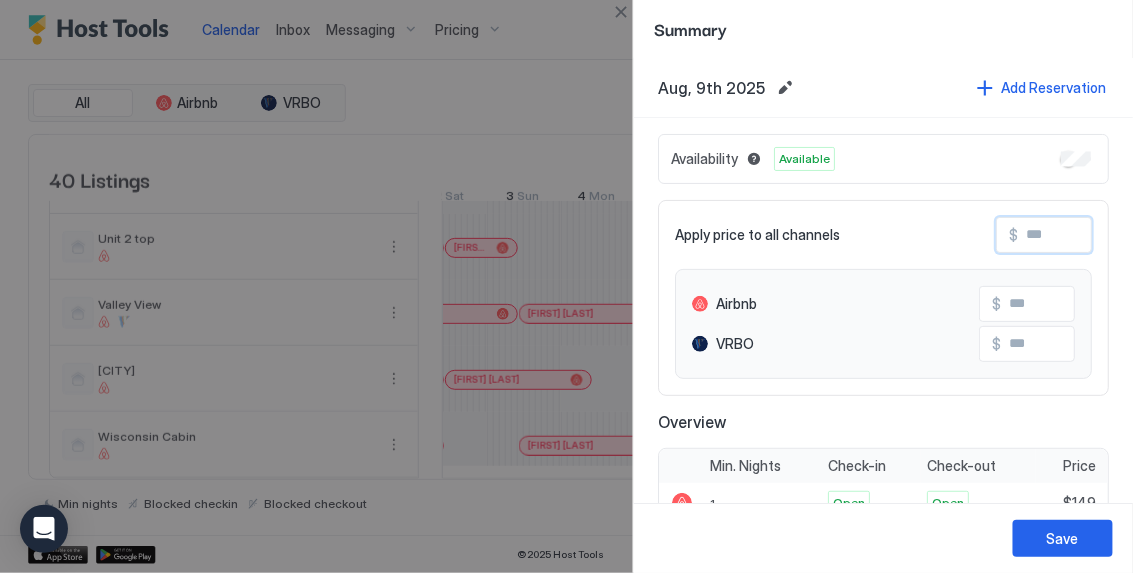 click at bounding box center [1098, 235] 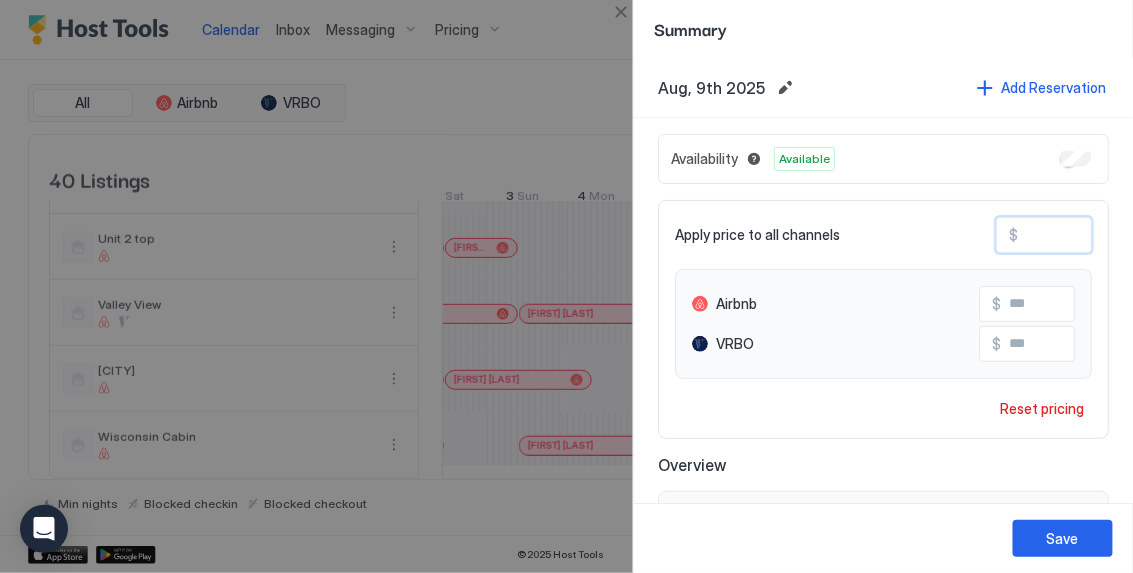 type on "**" 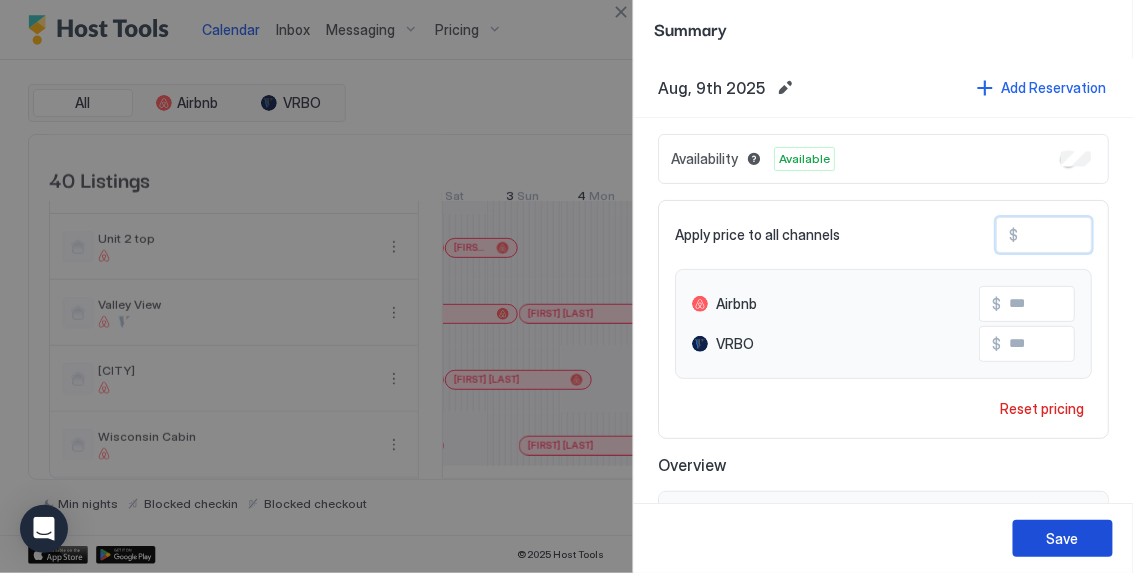 type on "***" 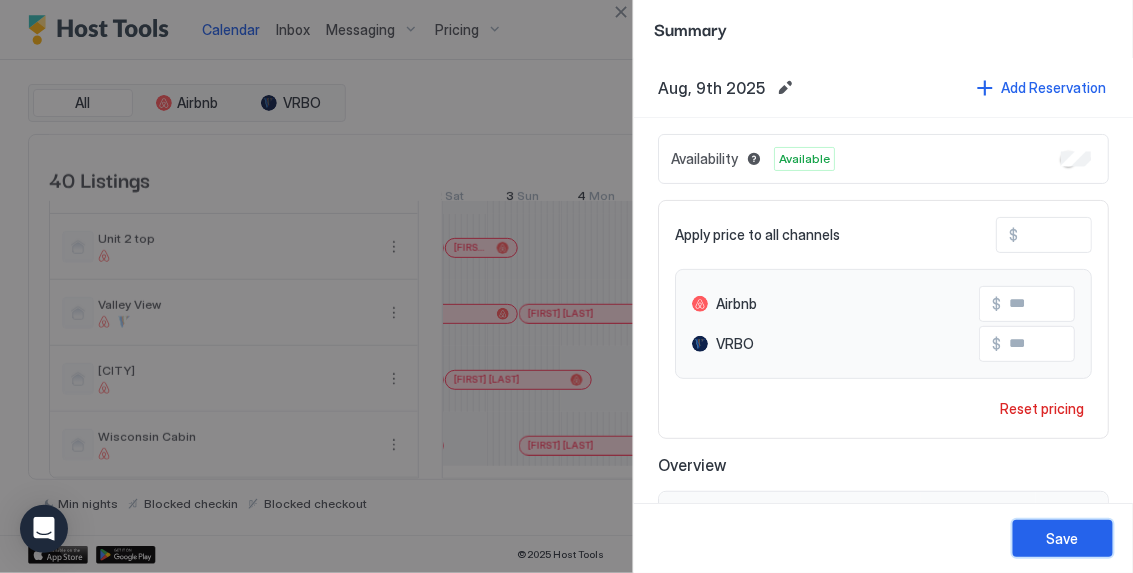 click on "Save" at bounding box center (1063, 538) 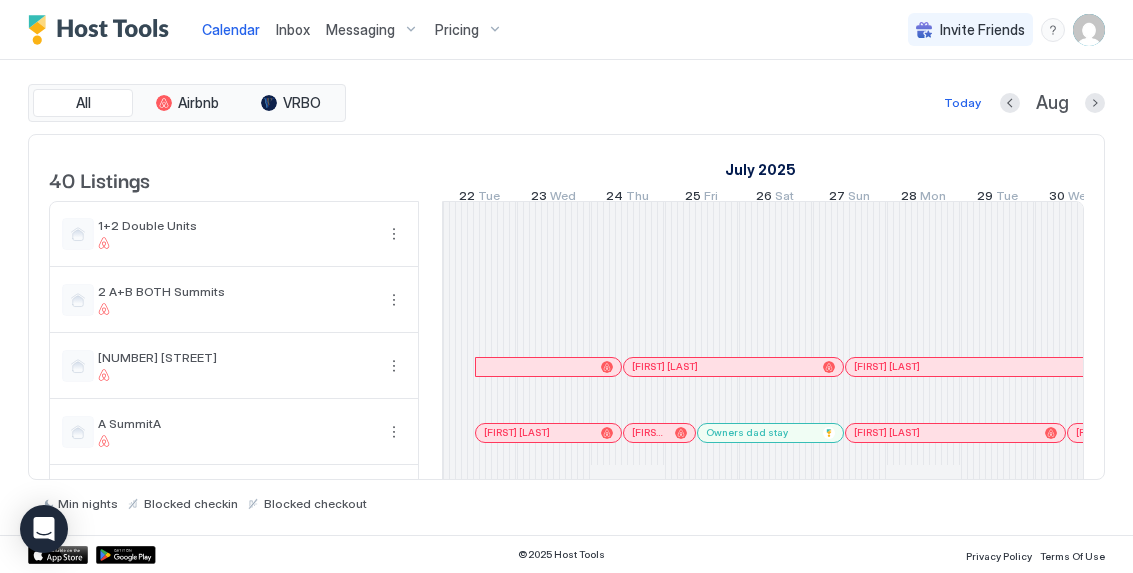 scroll, scrollTop: 0, scrollLeft: 0, axis: both 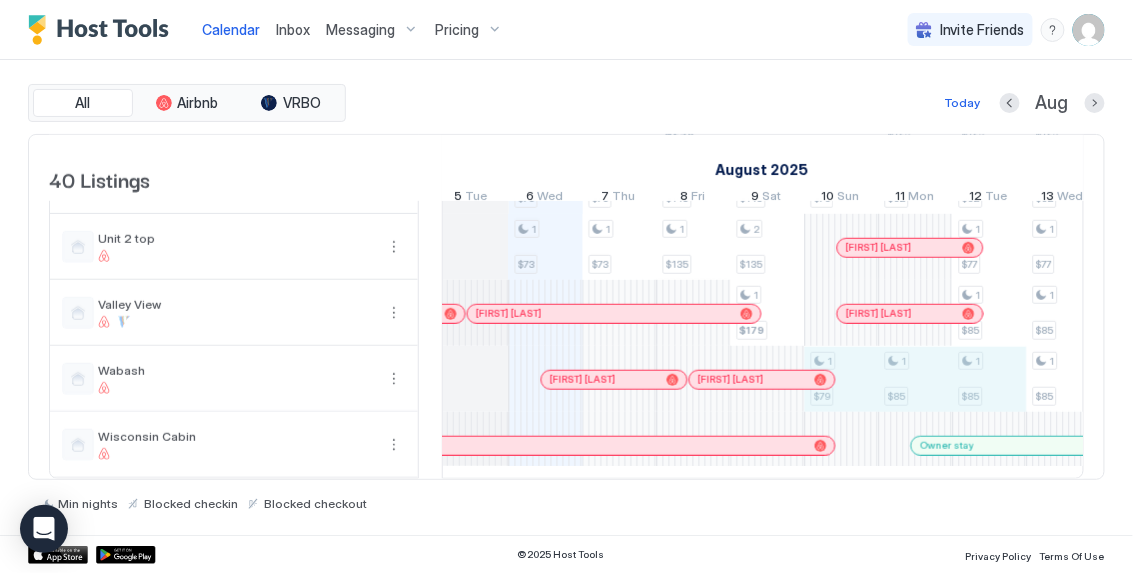 drag, startPoint x: 865, startPoint y: 394, endPoint x: 973, endPoint y: 383, distance: 108.55874 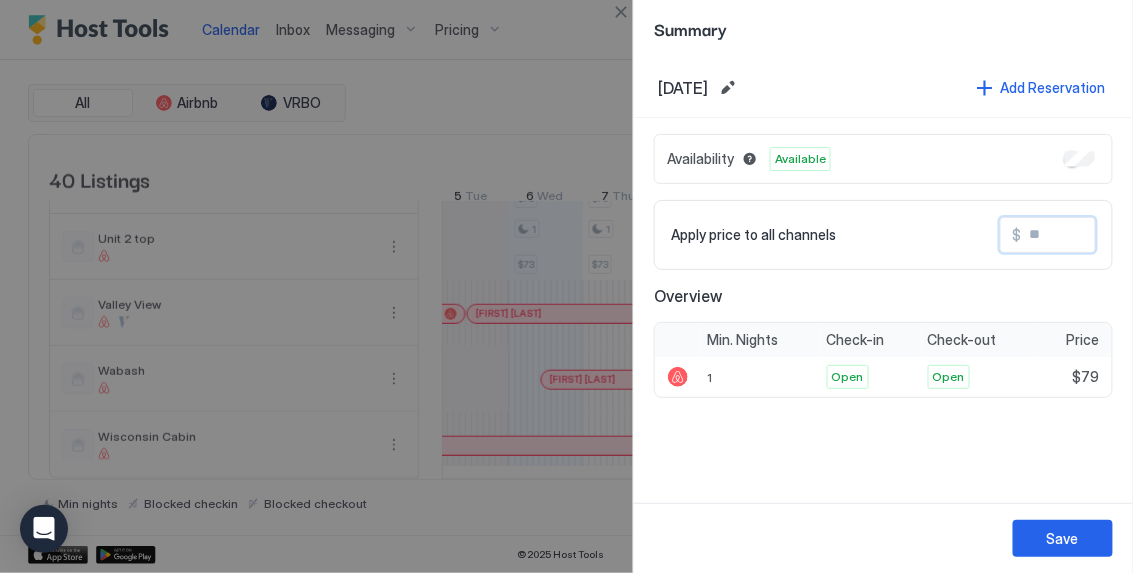 click at bounding box center (1102, 235) 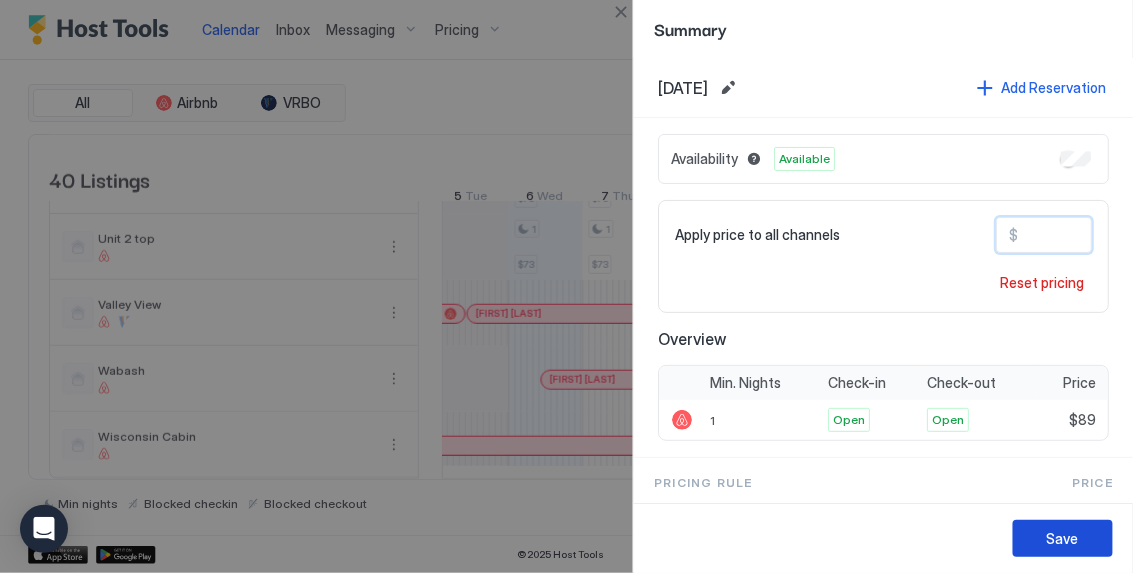type on "**" 